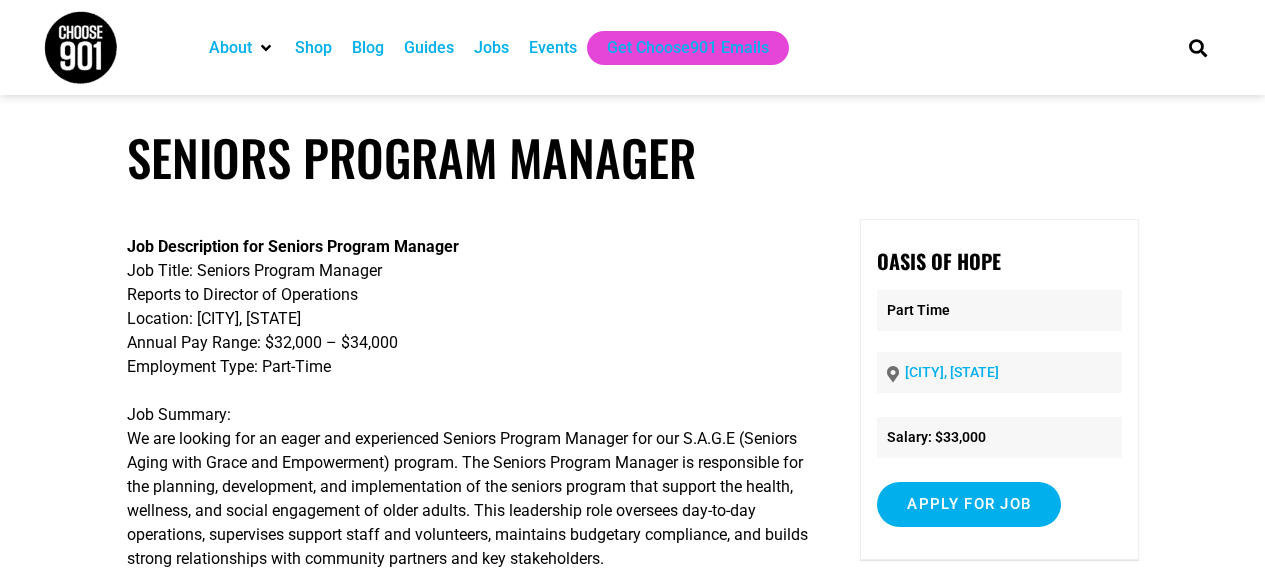 scroll, scrollTop: 0, scrollLeft: 0, axis: both 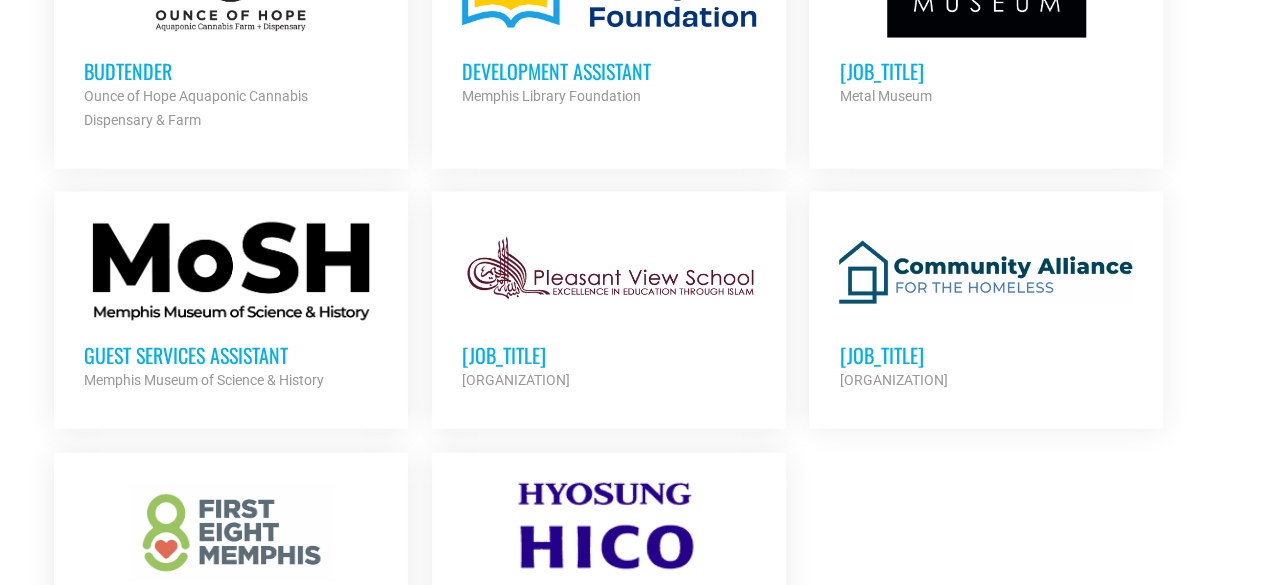 click on "Homeless Management Information System (HMIS) Director" at bounding box center (986, 355) 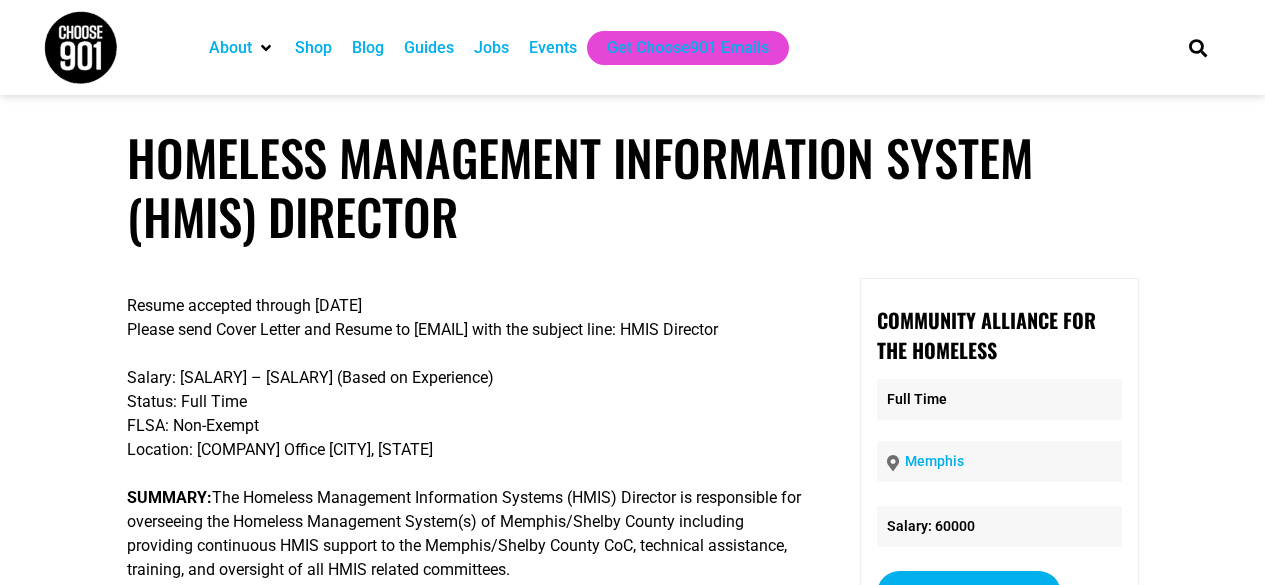 scroll, scrollTop: 0, scrollLeft: 0, axis: both 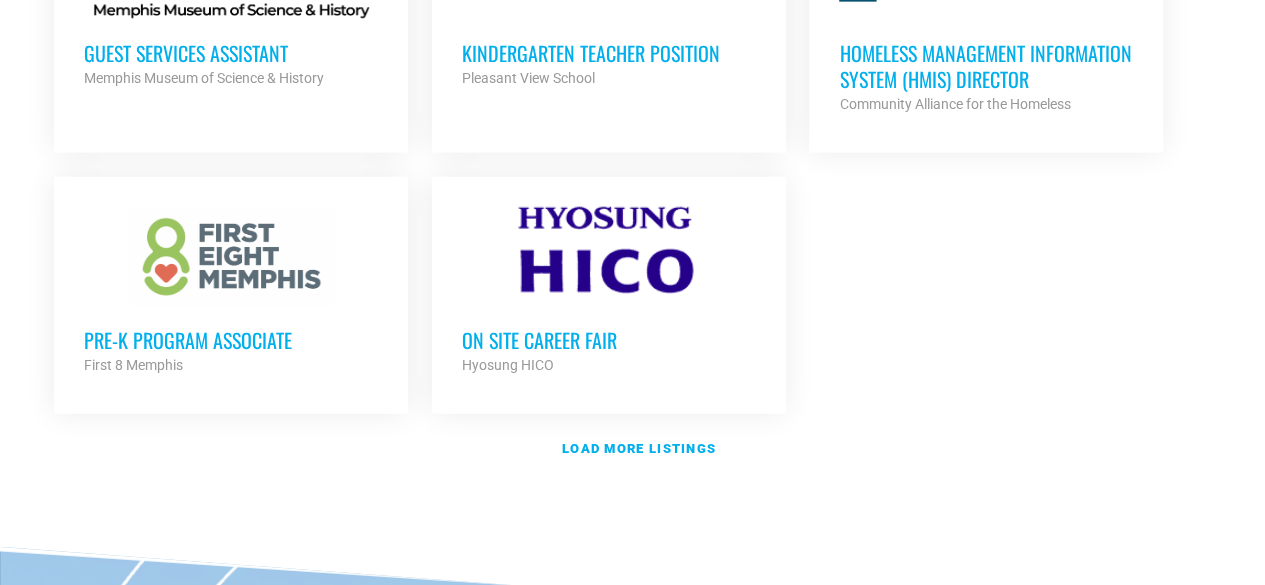 click on "Pre-K Program Associate" at bounding box center [231, 340] 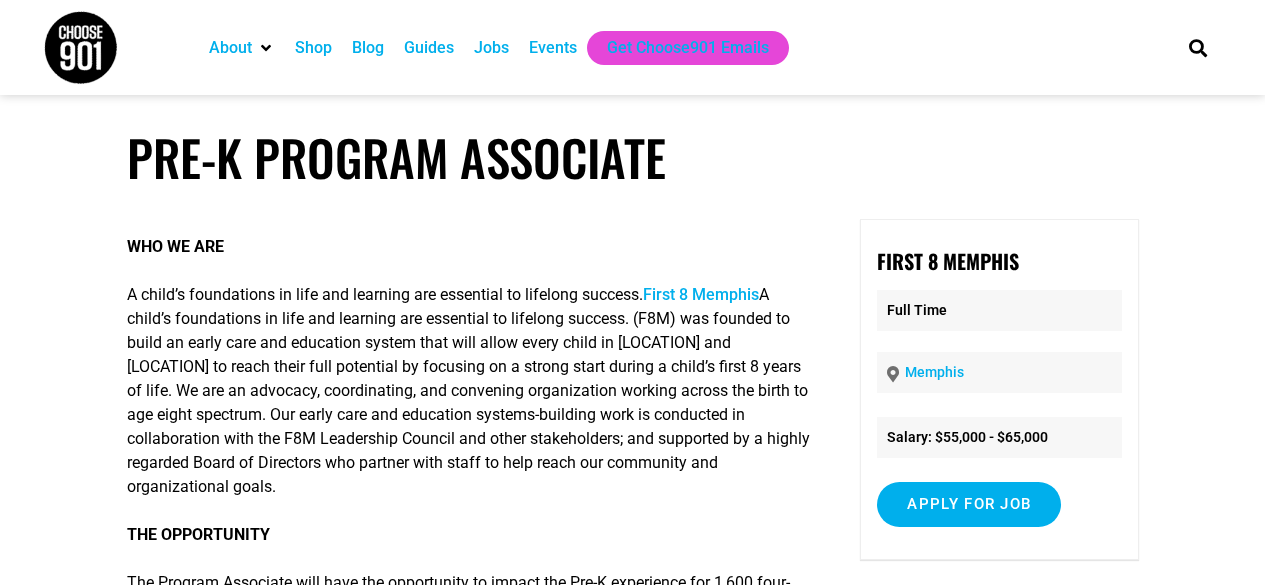 scroll, scrollTop: 0, scrollLeft: 0, axis: both 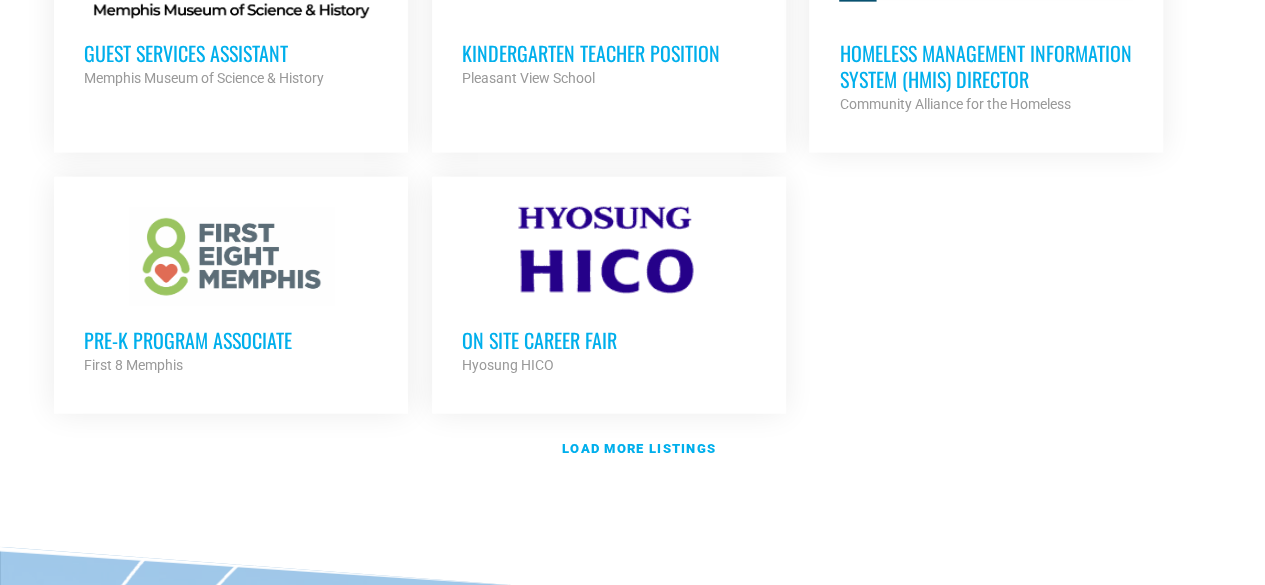 click on "On Site Career Fair" at bounding box center (609, 340) 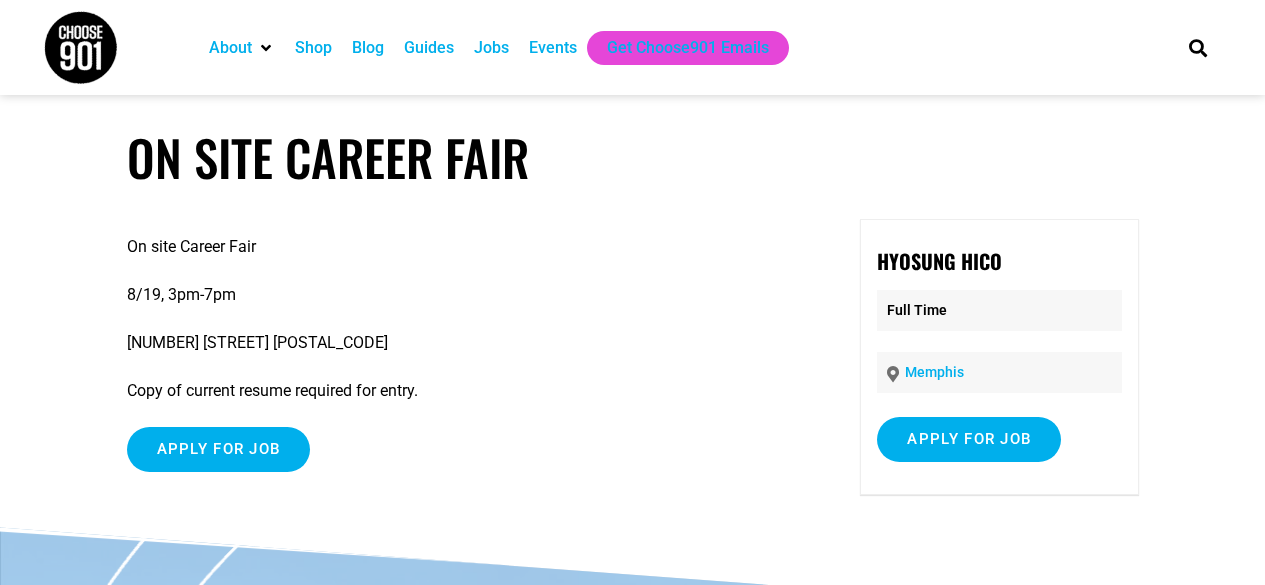 scroll, scrollTop: 0, scrollLeft: 0, axis: both 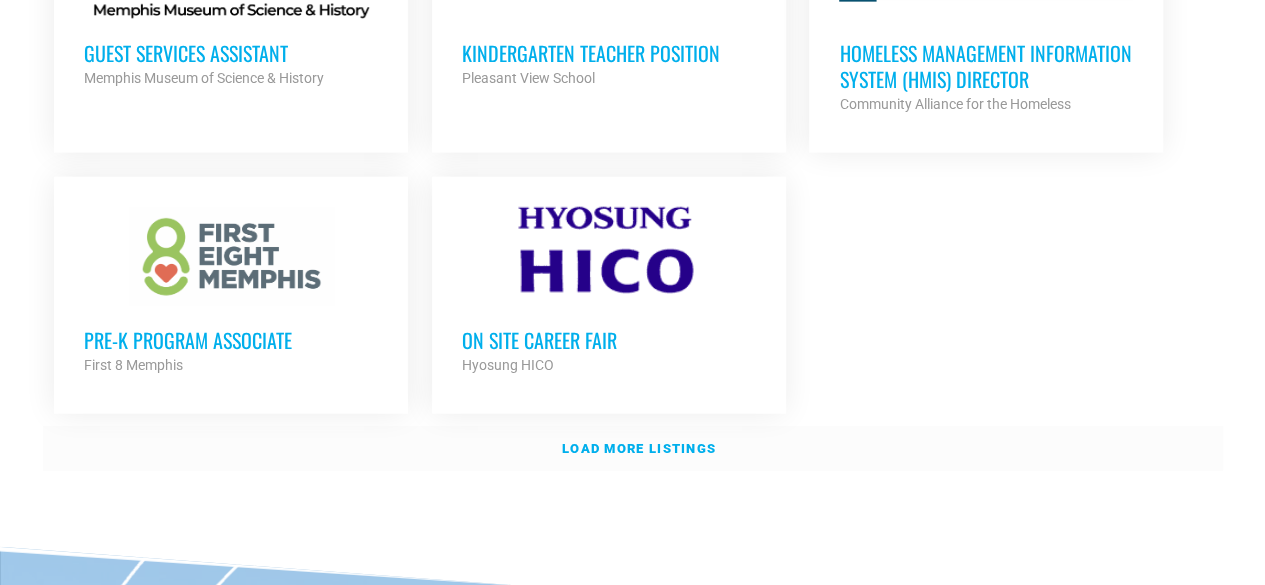 click on "Load more listings" at bounding box center (639, 448) 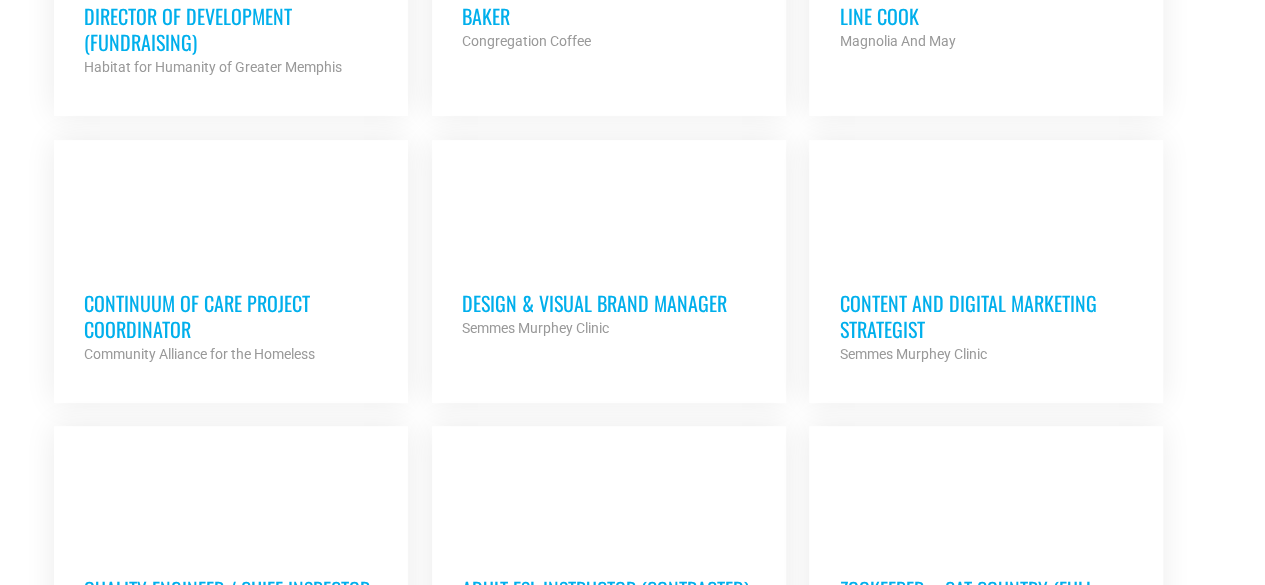 scroll, scrollTop: 3950, scrollLeft: 0, axis: vertical 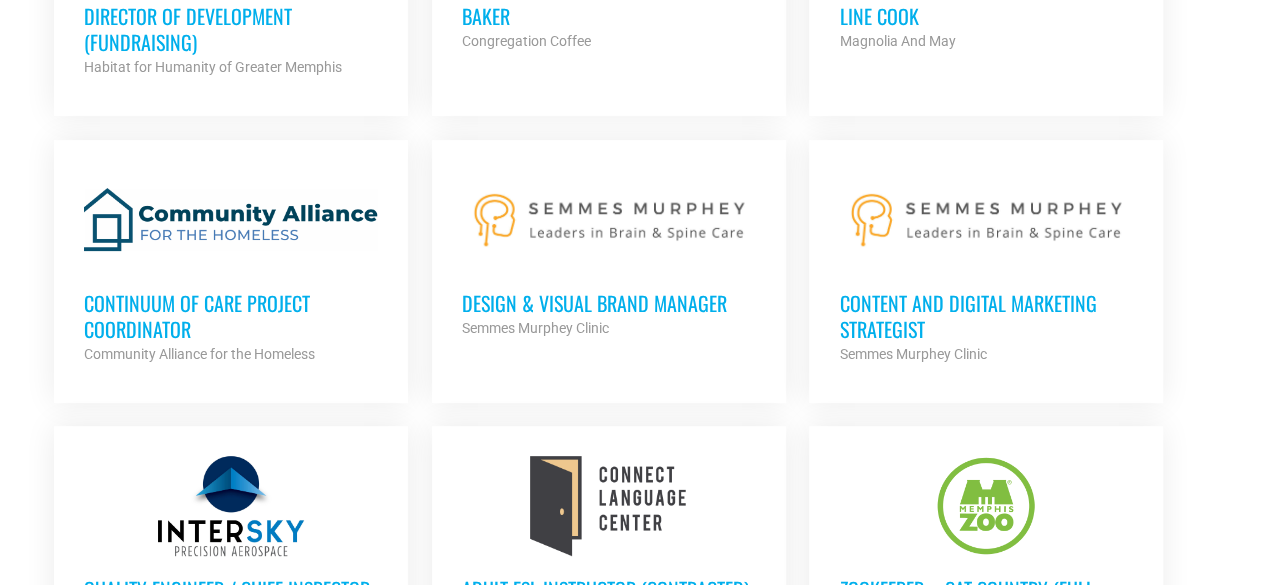 click on "Continuum of Care Project Coordinator" at bounding box center (231, 316) 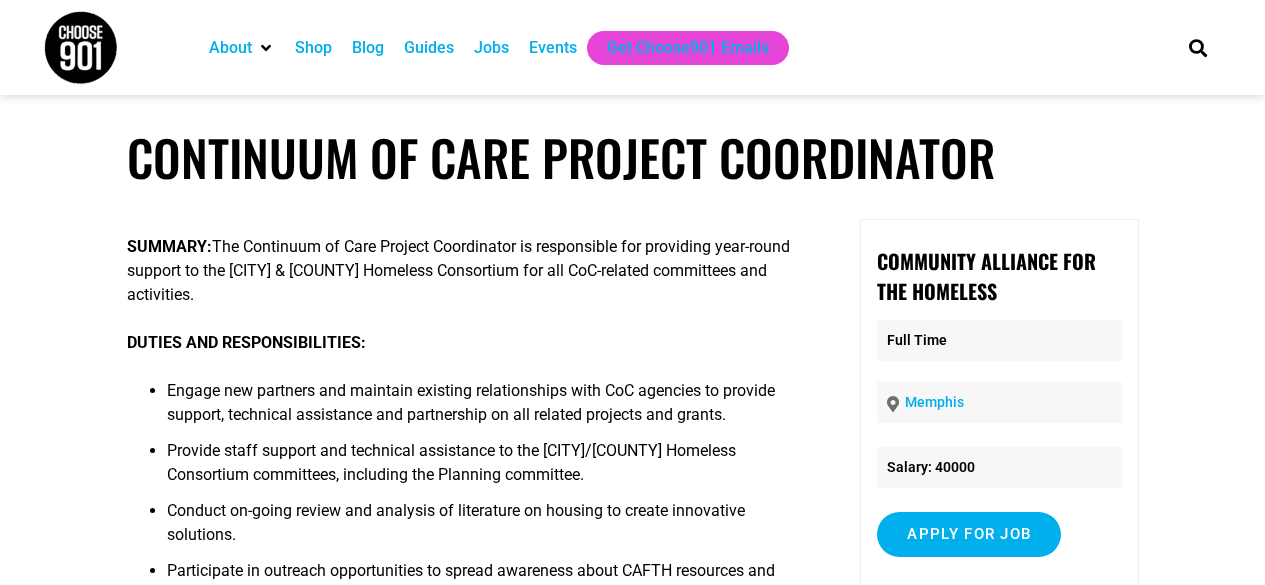 scroll, scrollTop: 0, scrollLeft: 0, axis: both 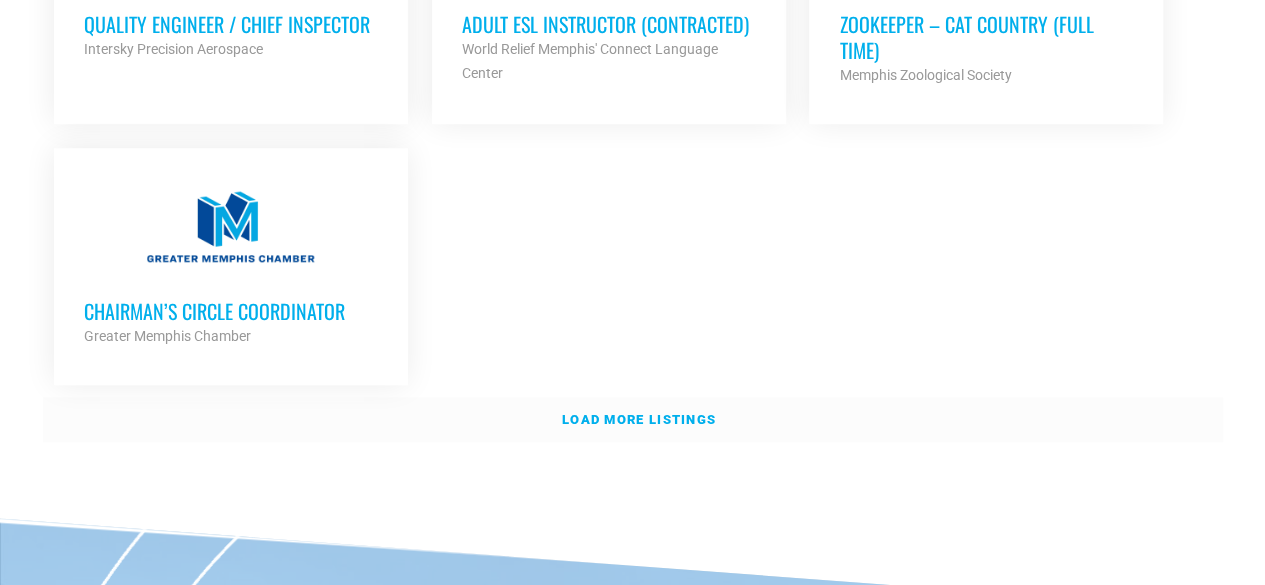 click on "Load more listings" at bounding box center [639, 419] 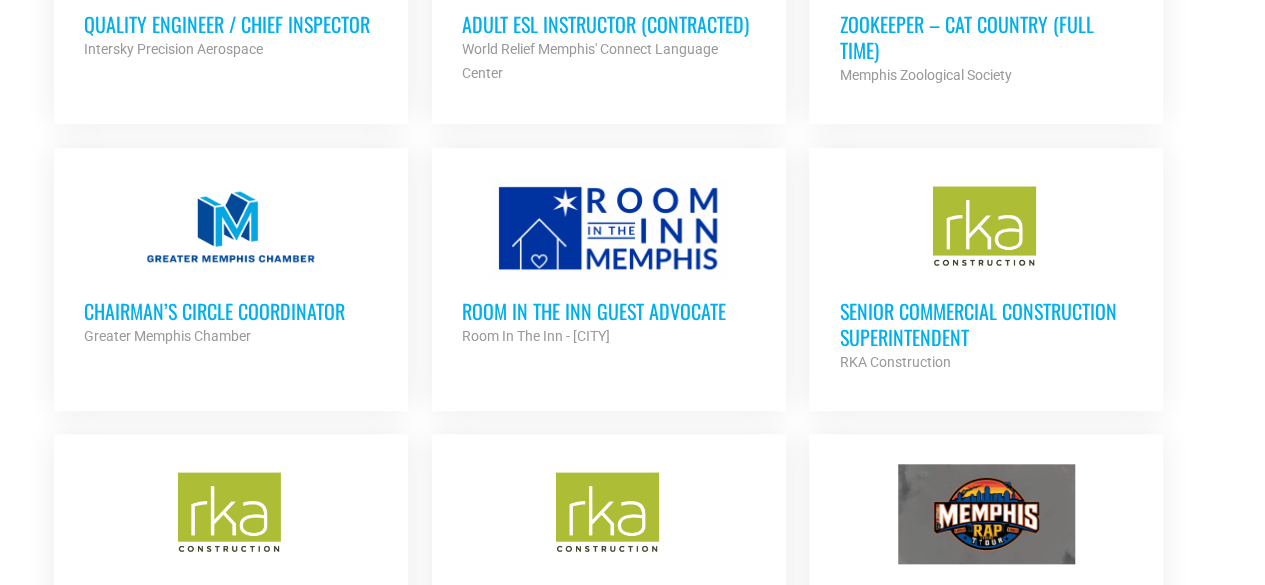 click on "[BRAND] [BRAND] - [CITY]" at bounding box center [536, 336] 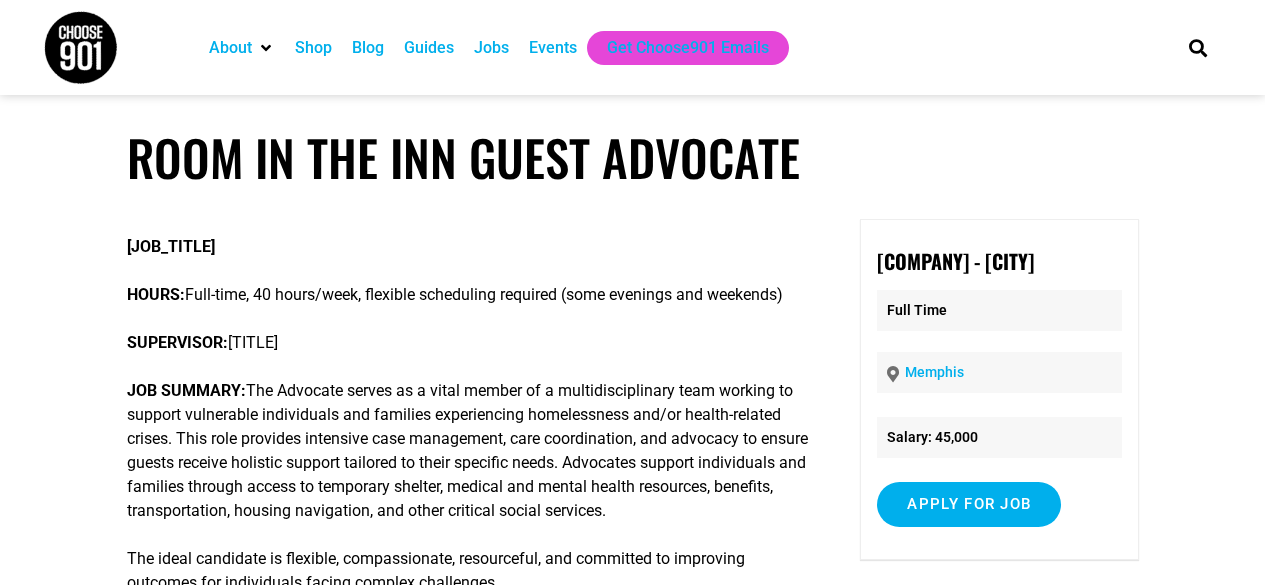 scroll, scrollTop: 0, scrollLeft: 0, axis: both 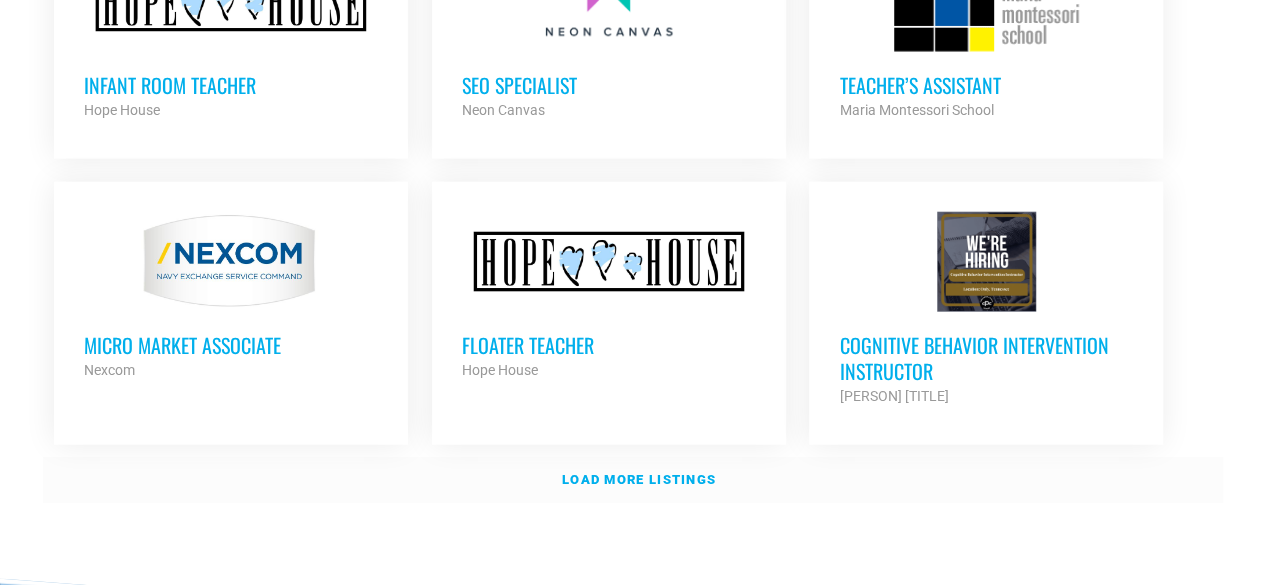 click on "Load more listings" at bounding box center (639, 479) 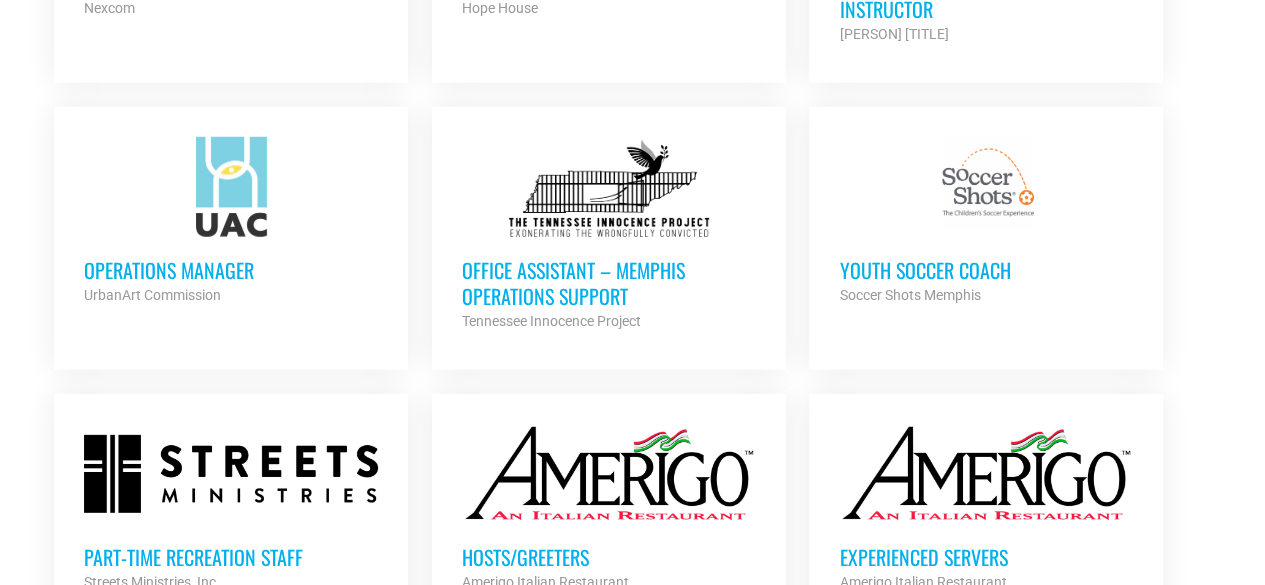 scroll, scrollTop: 6588, scrollLeft: 0, axis: vertical 